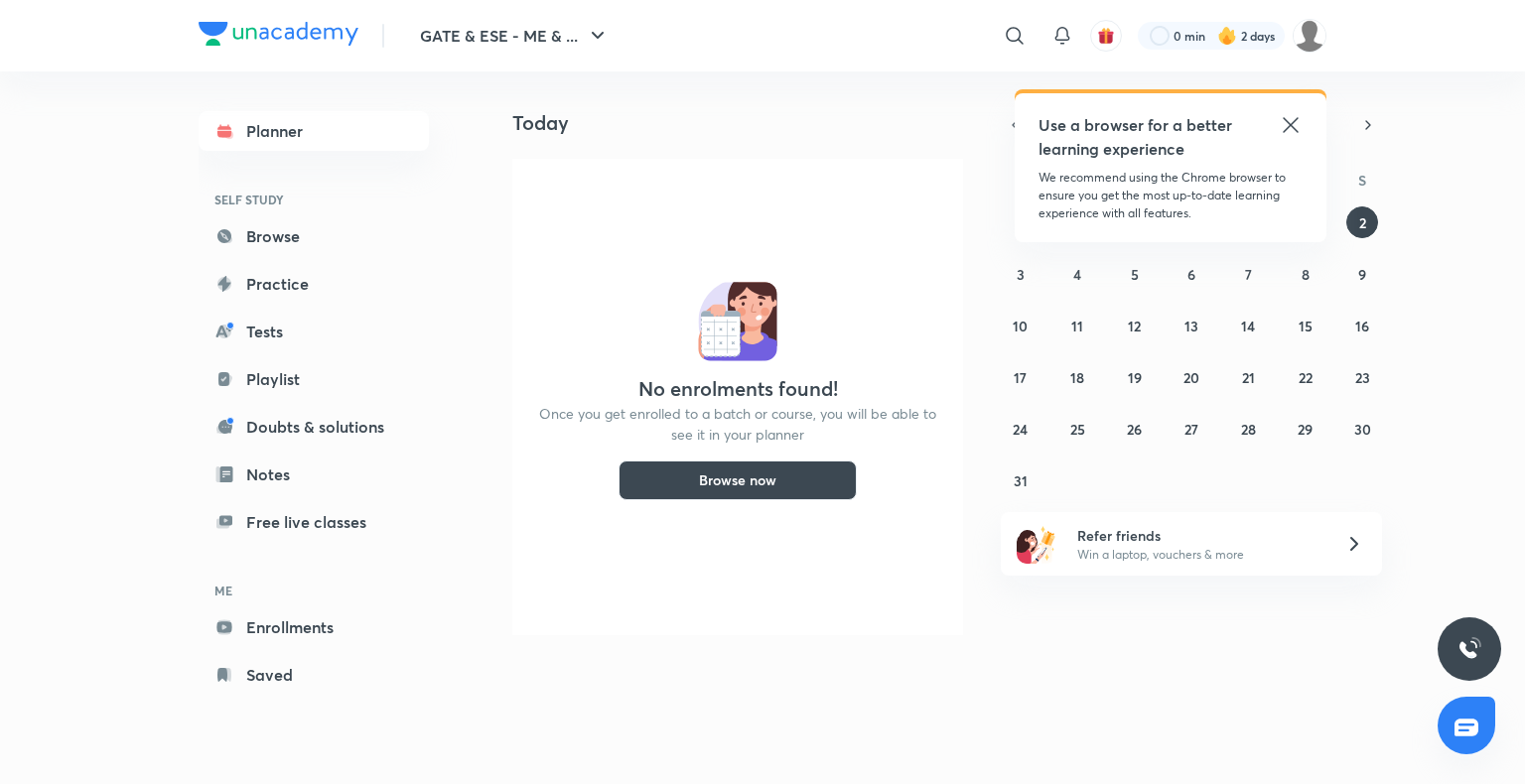 scroll, scrollTop: 0, scrollLeft: 0, axis: both 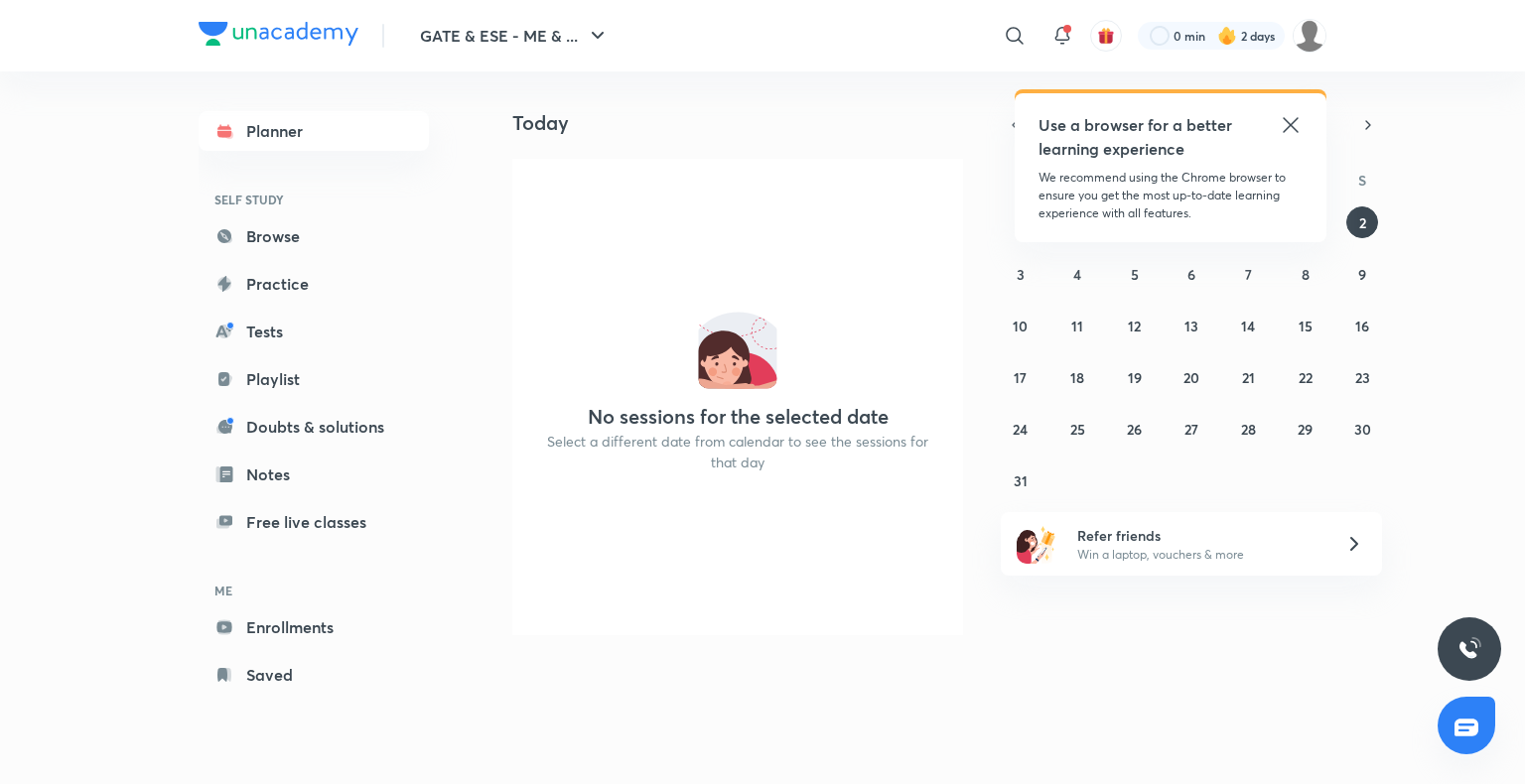 click 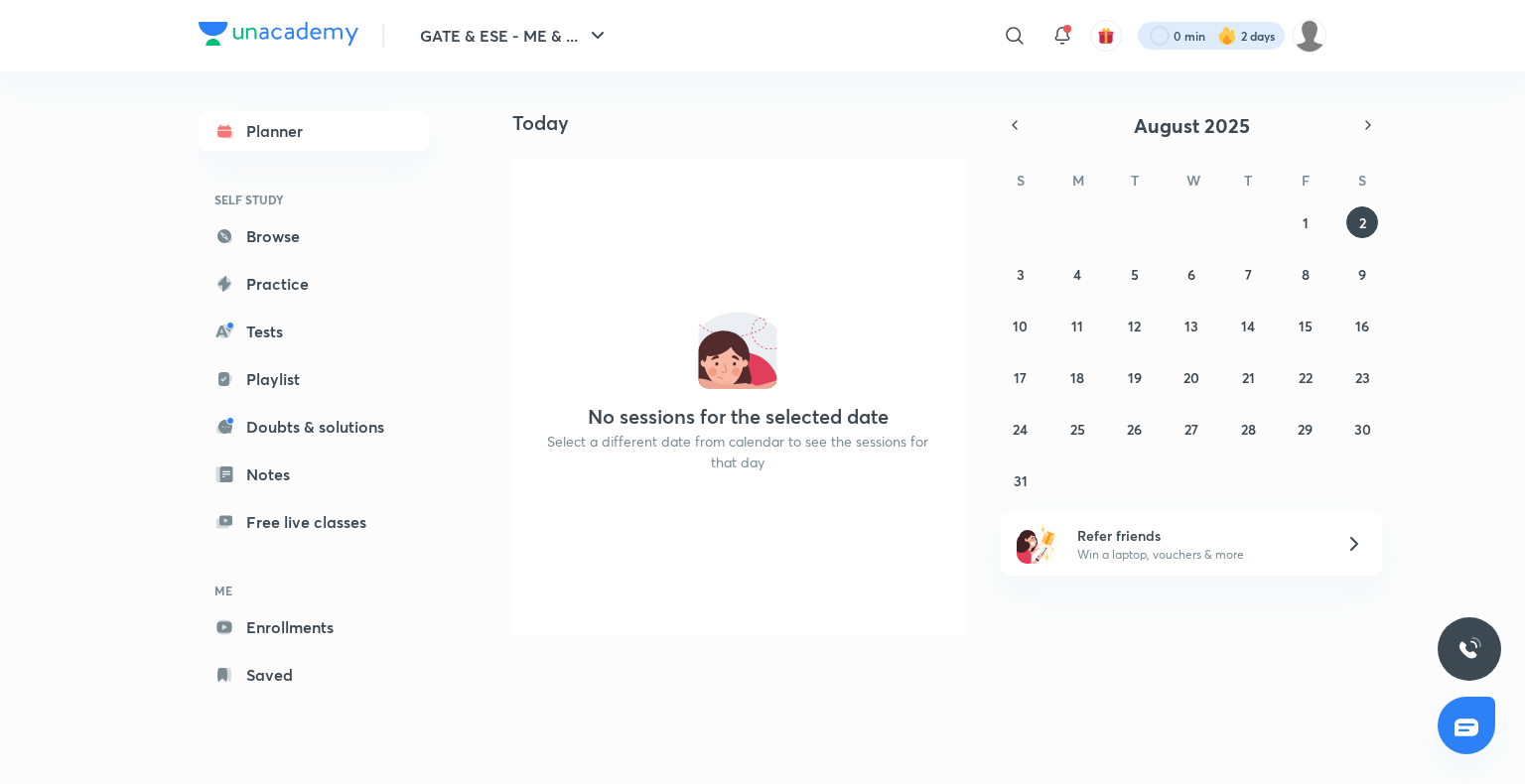 click at bounding box center (1211, 36) 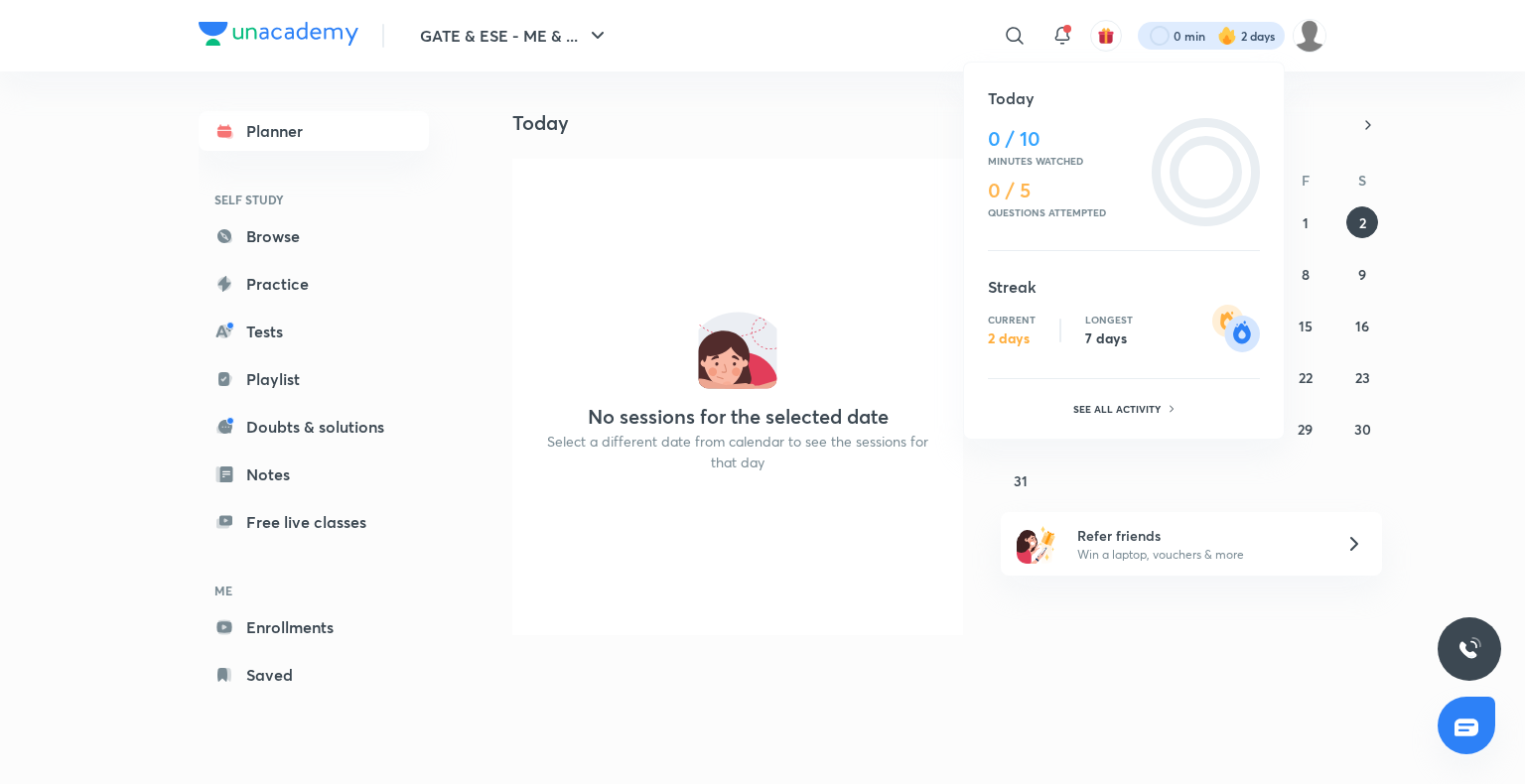 click at bounding box center (762, 392) 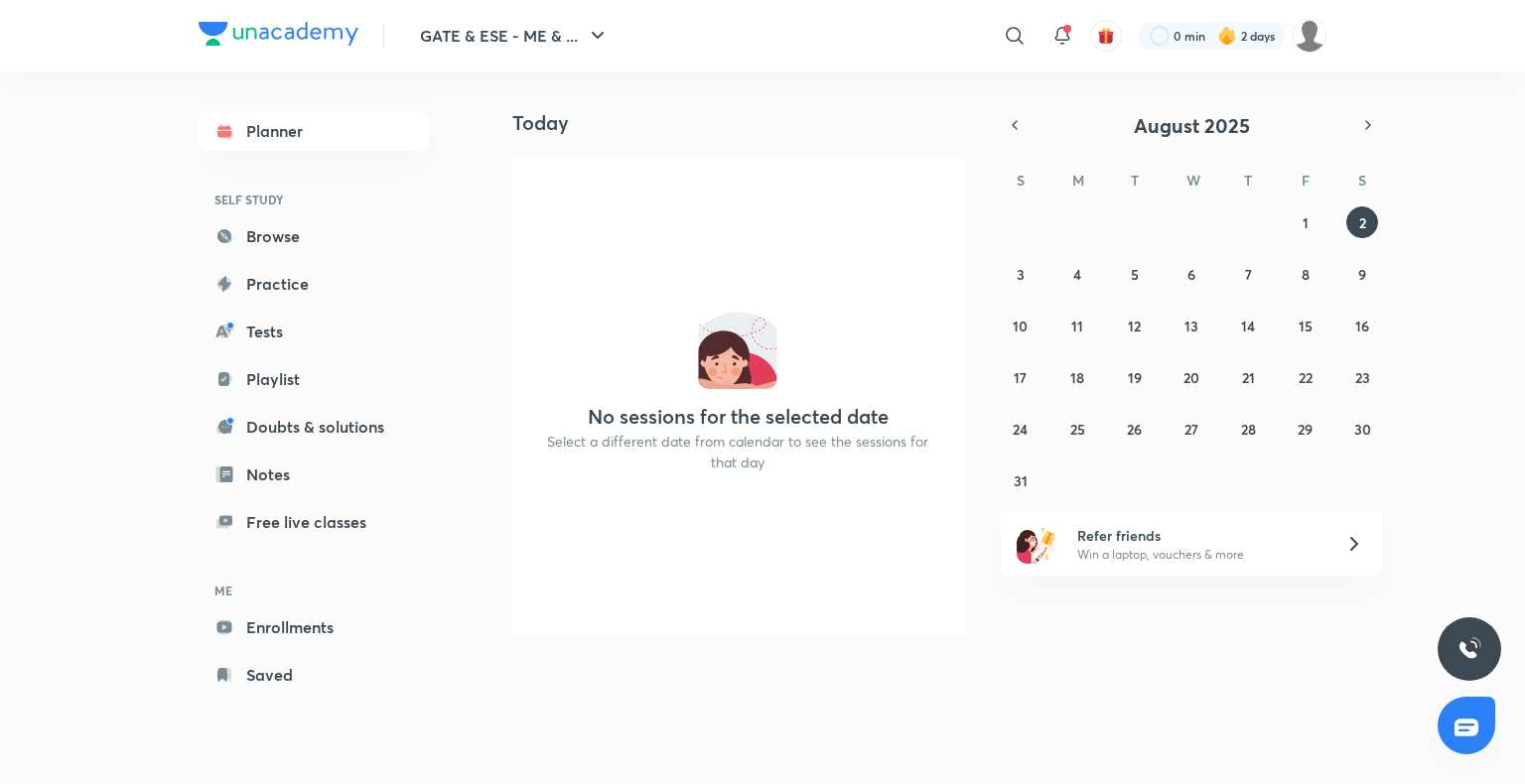 click at bounding box center (1227, 36) 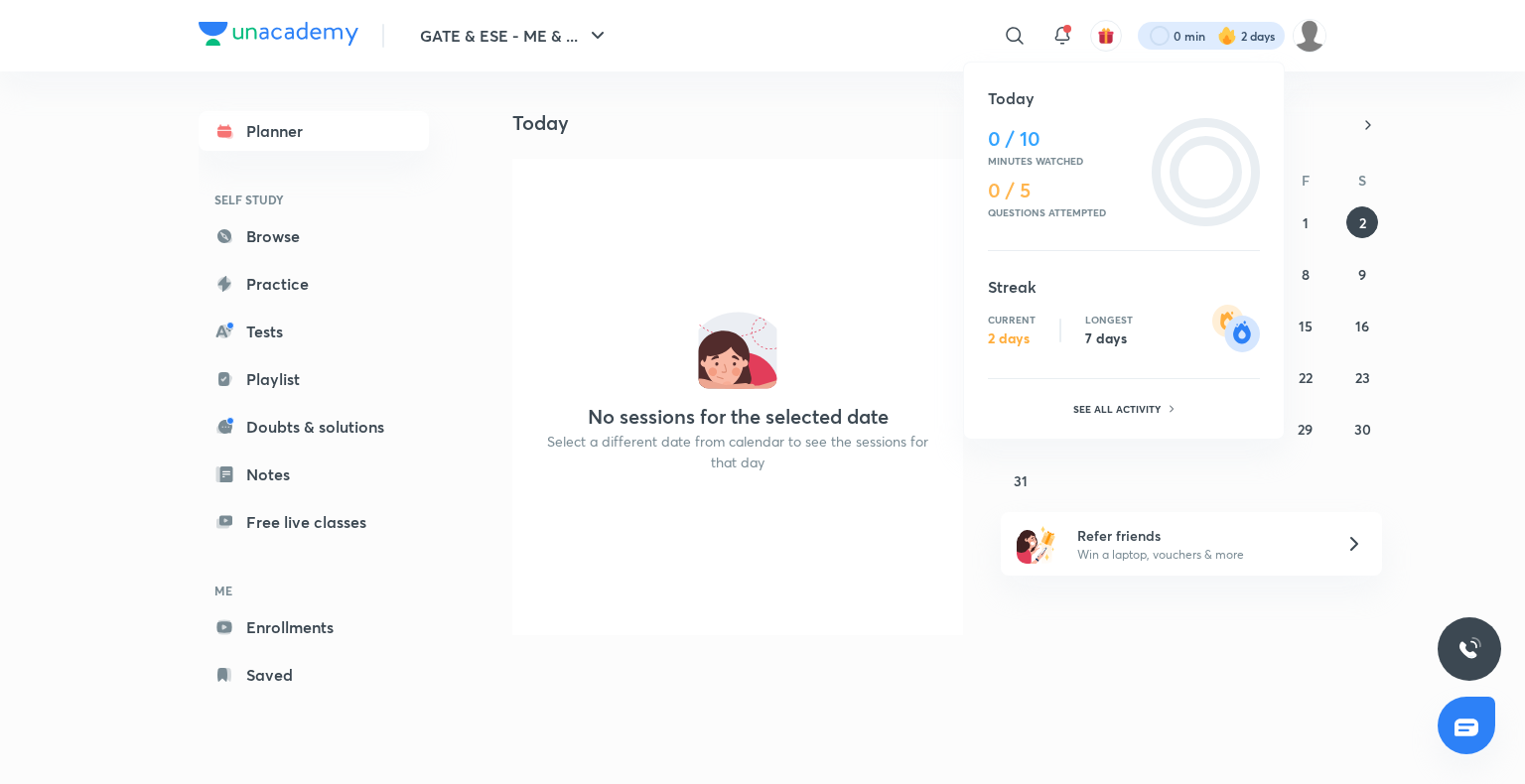click at bounding box center (762, 392) 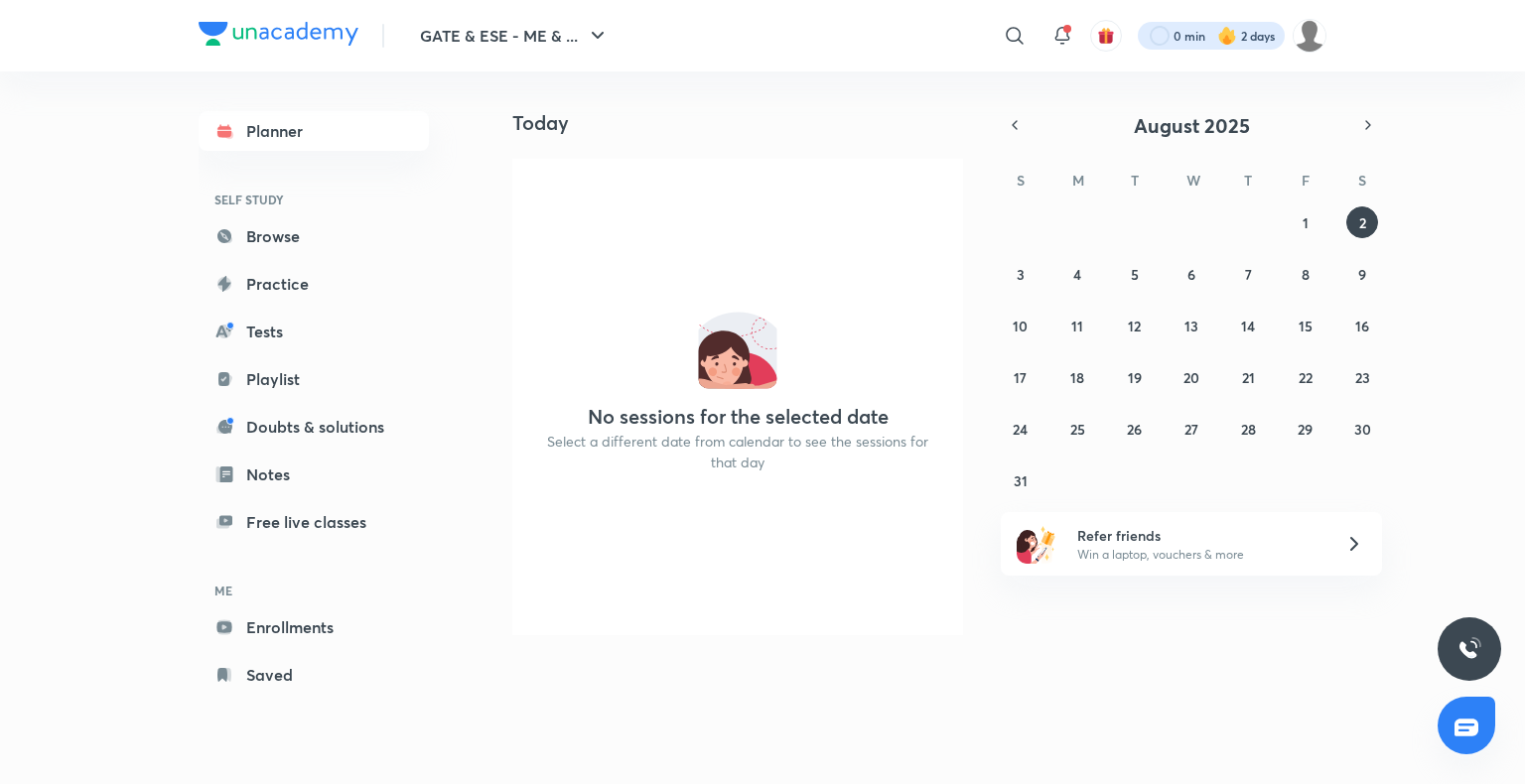 click at bounding box center (1211, 36) 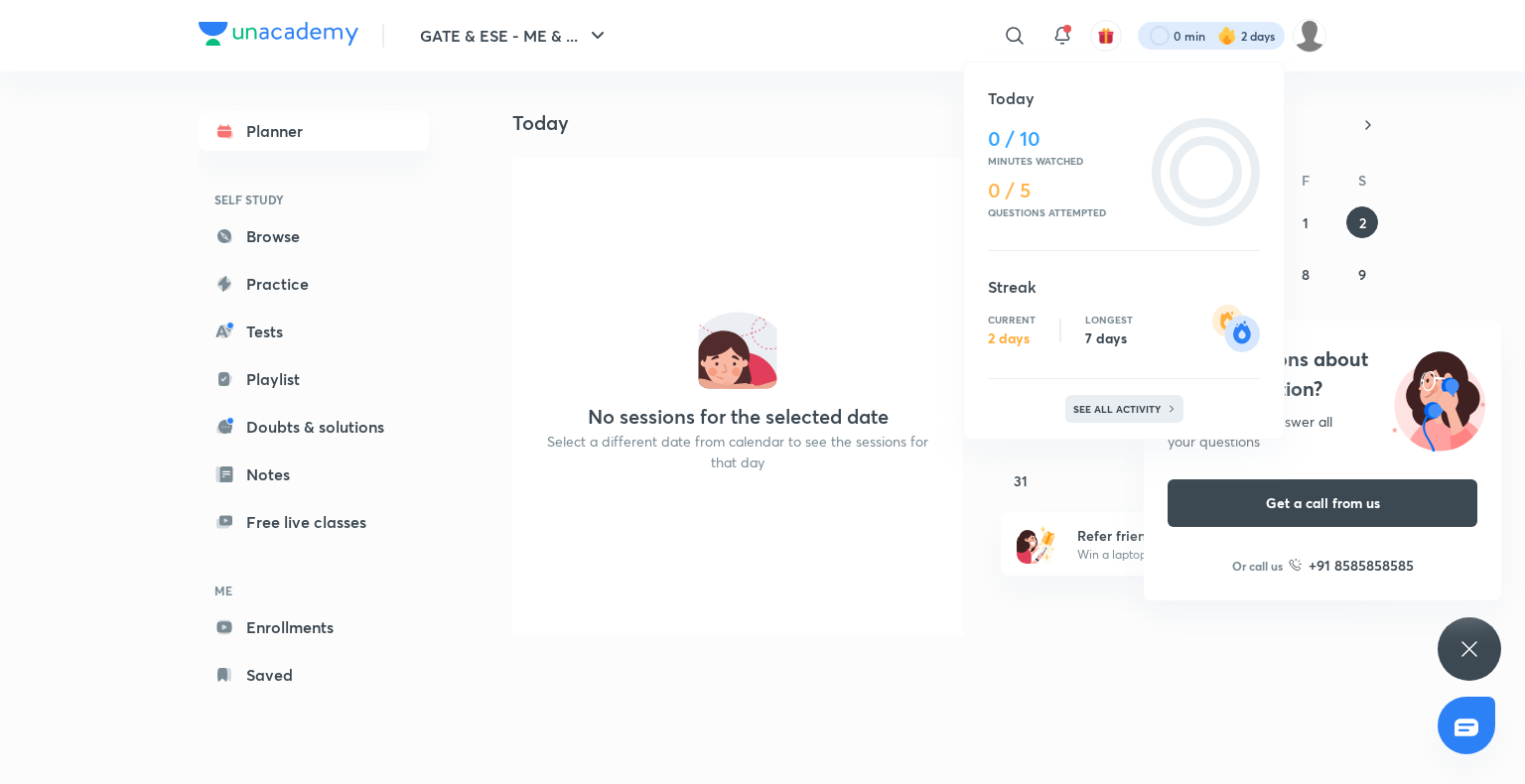 click 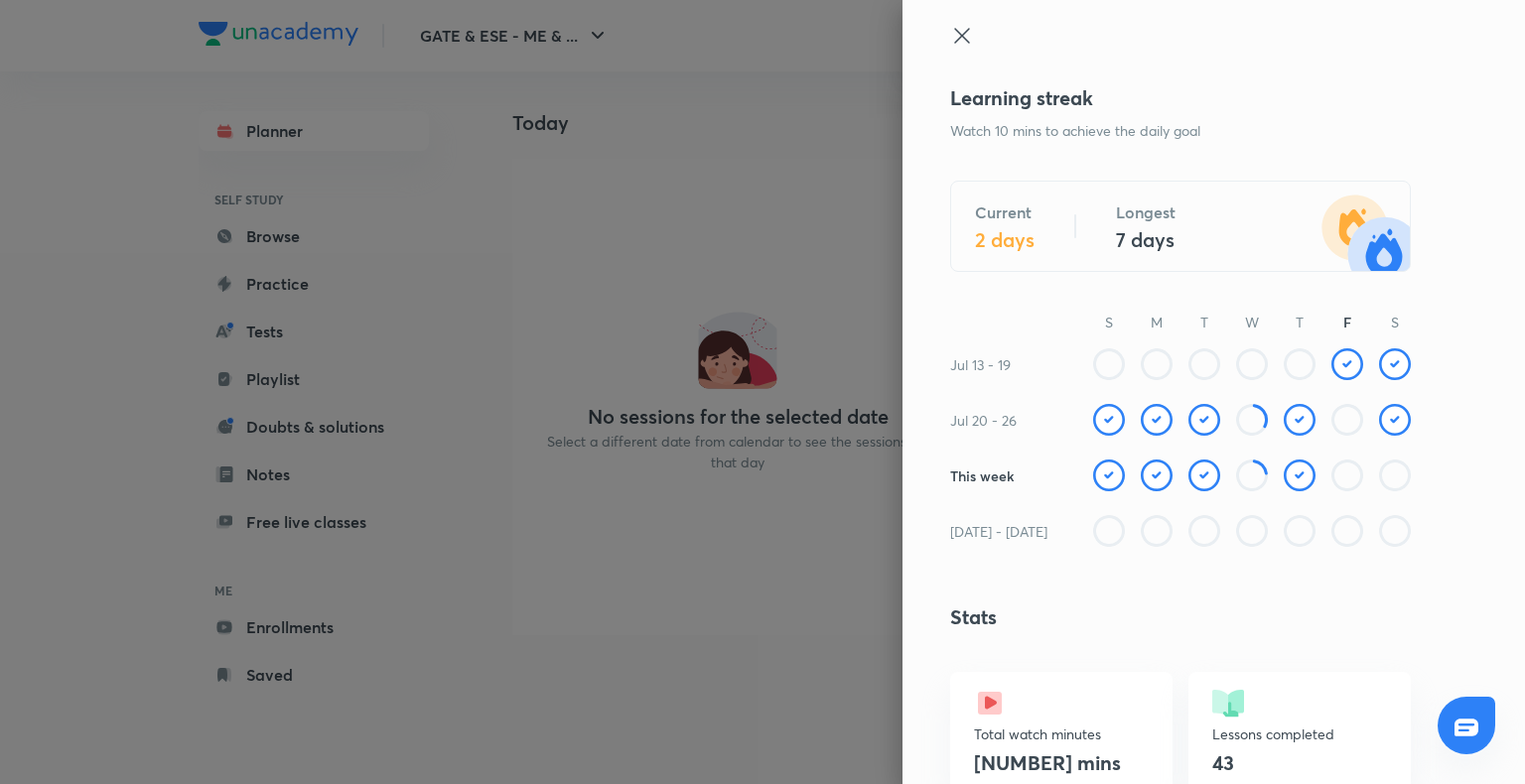 click 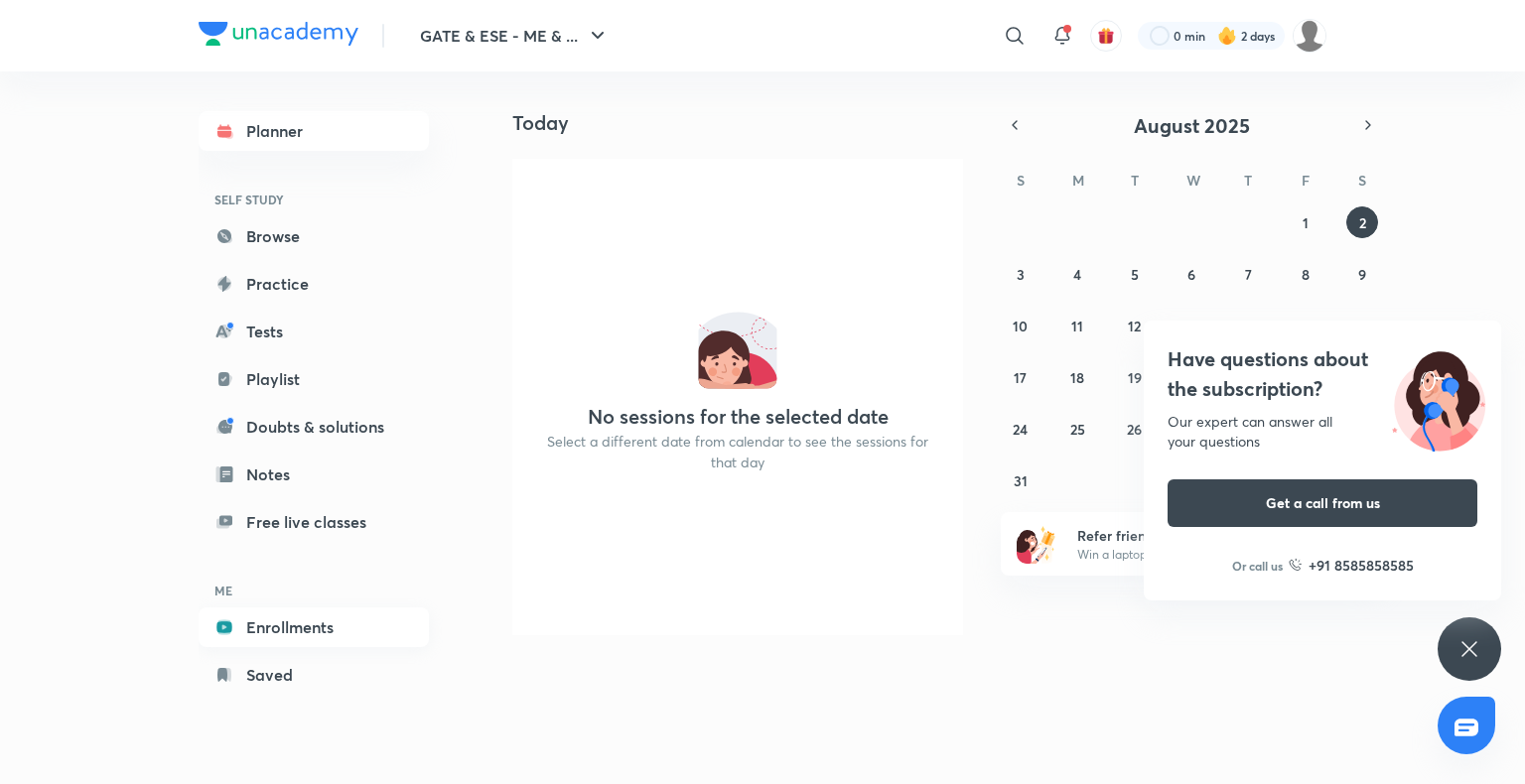 click on "Enrollments" at bounding box center (314, 627) 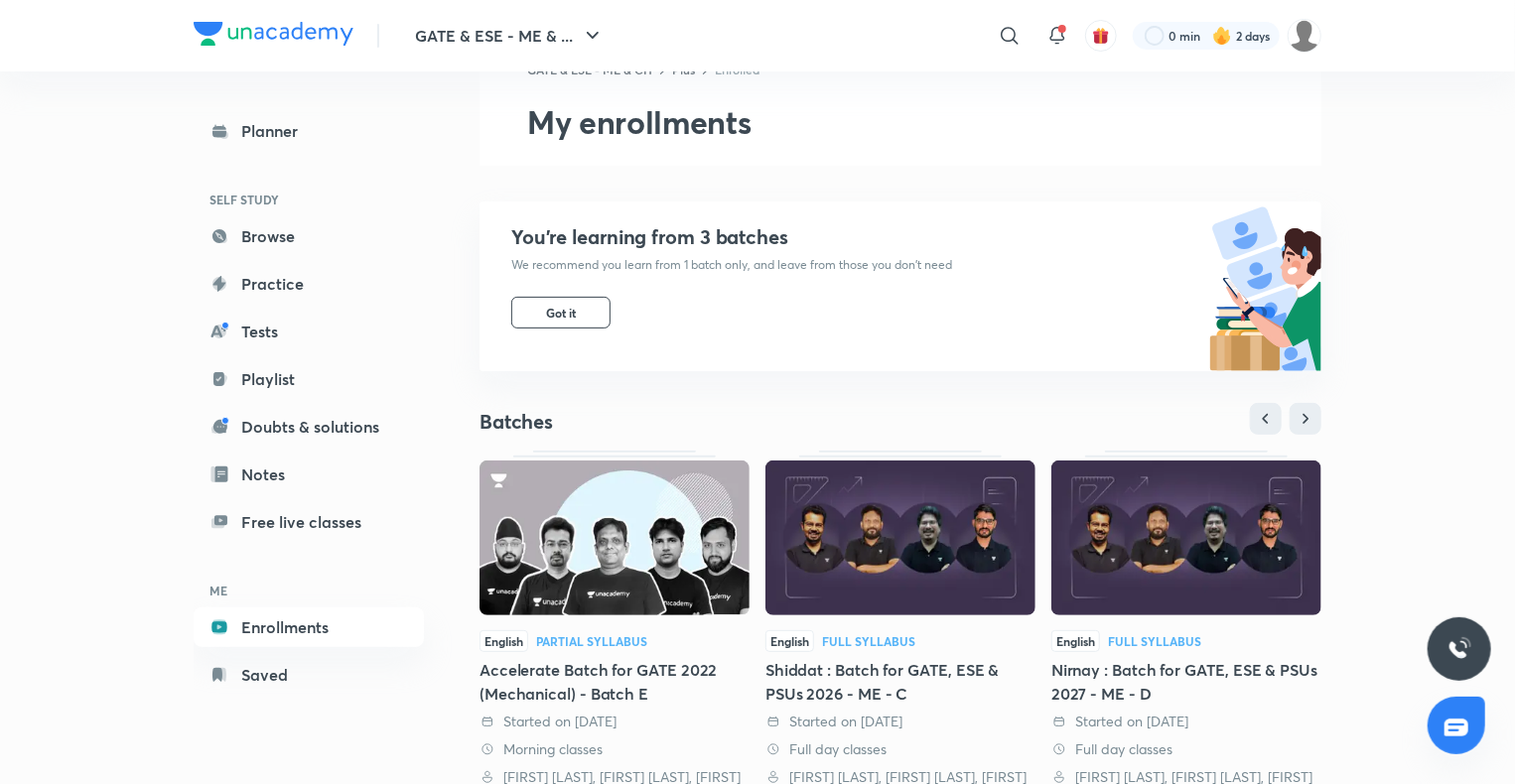 scroll, scrollTop: 0, scrollLeft: 0, axis: both 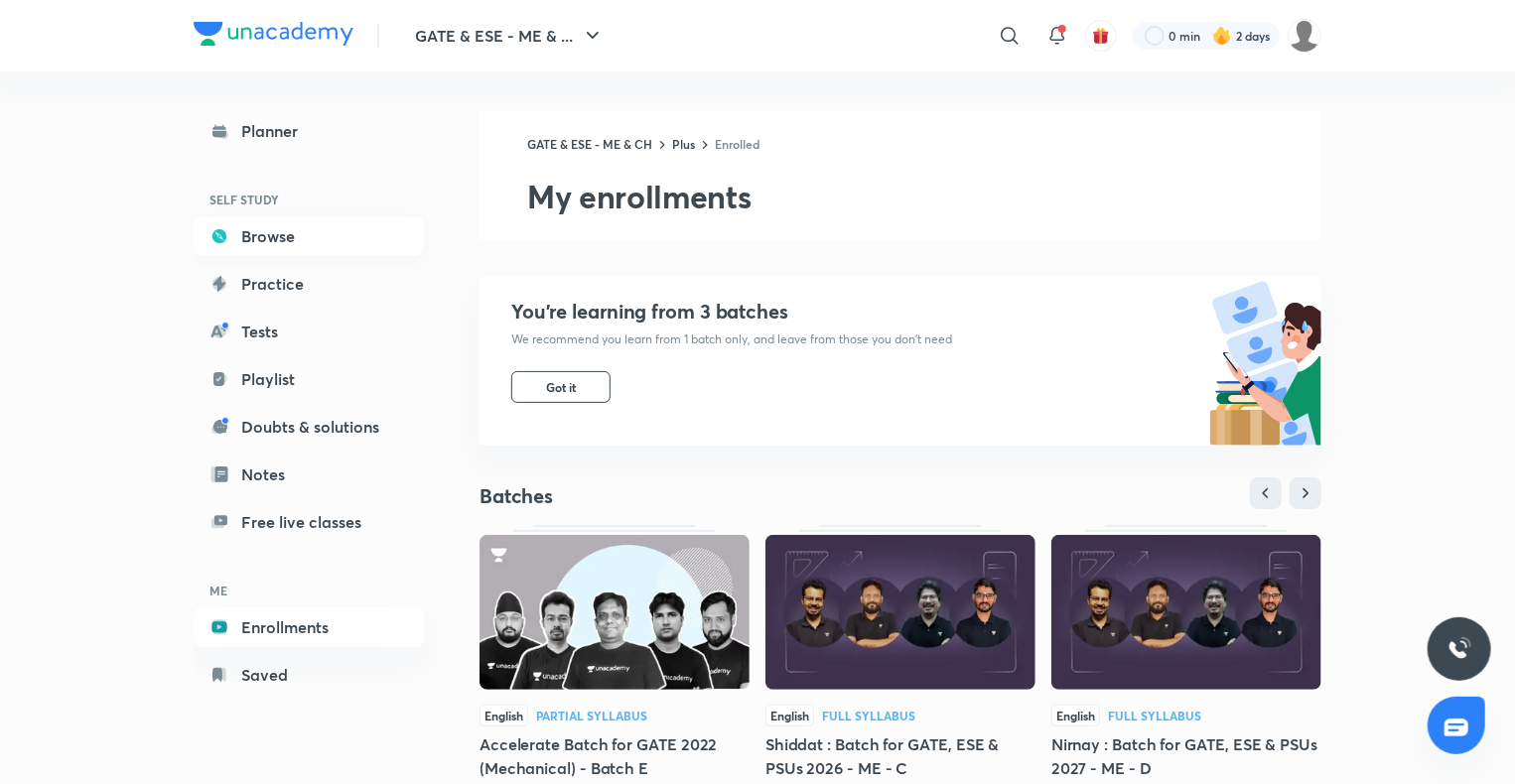 click on "Browse" at bounding box center [309, 236] 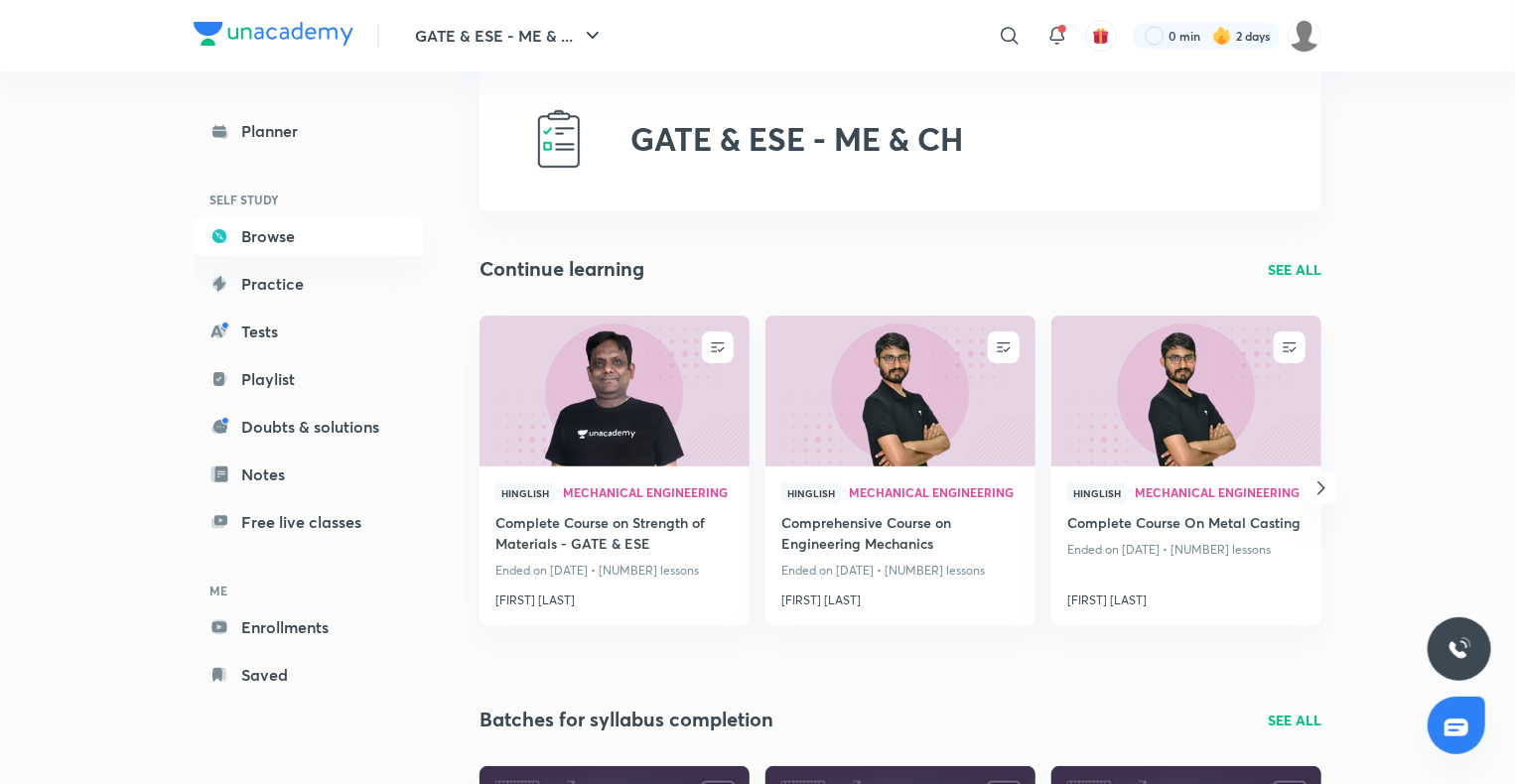 scroll, scrollTop: 44, scrollLeft: 0, axis: vertical 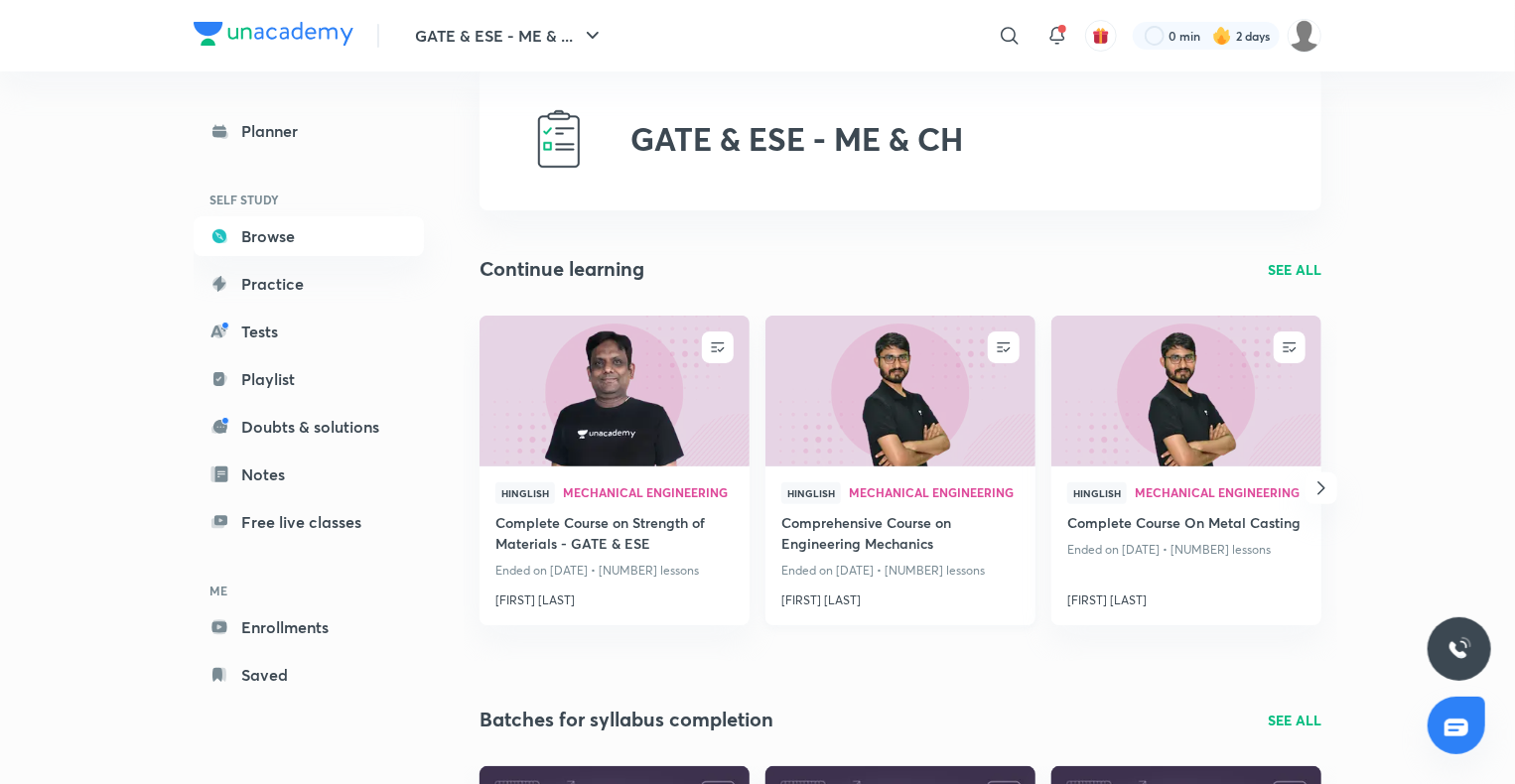 click at bounding box center (899, 390) 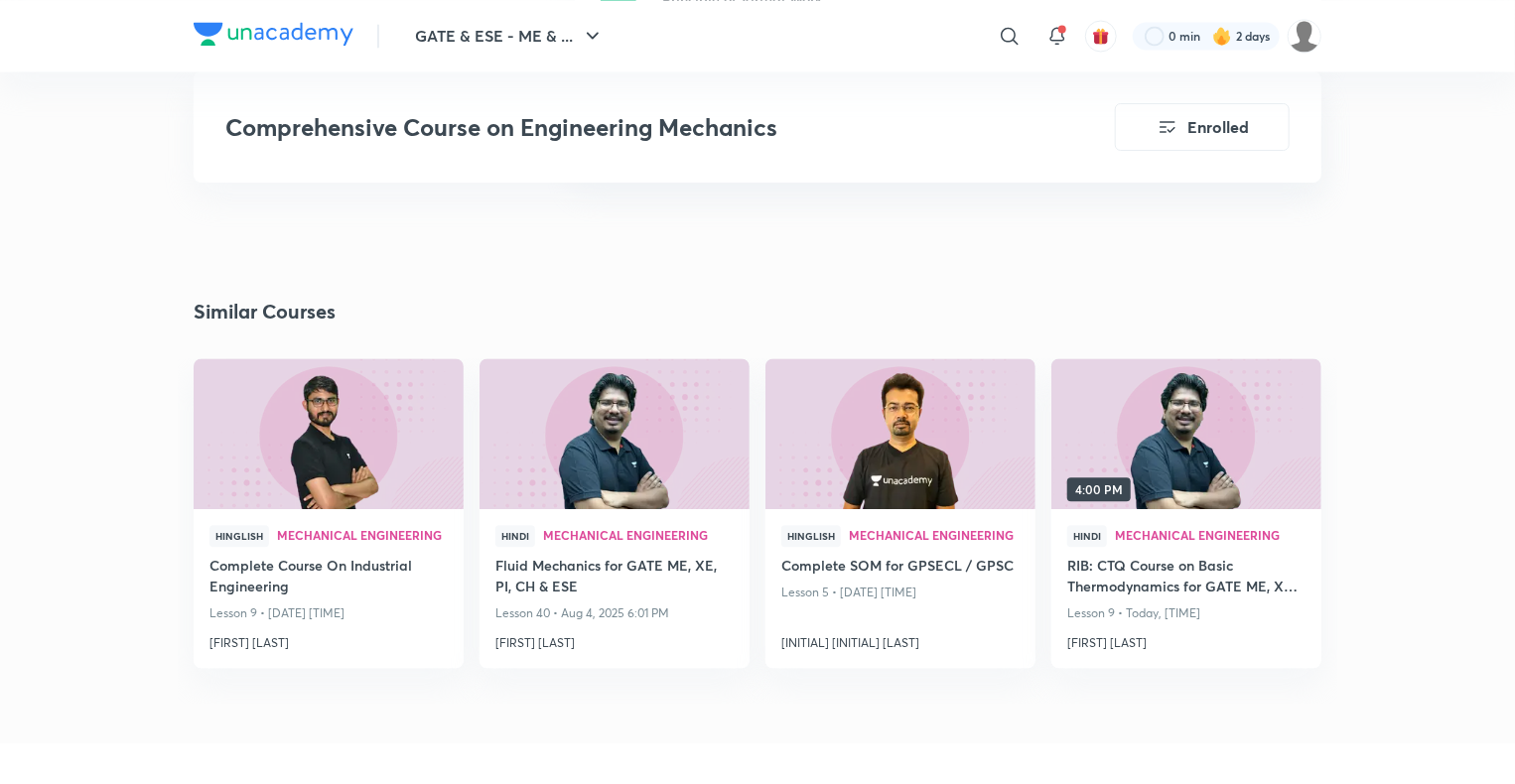 scroll, scrollTop: 5681, scrollLeft: 0, axis: vertical 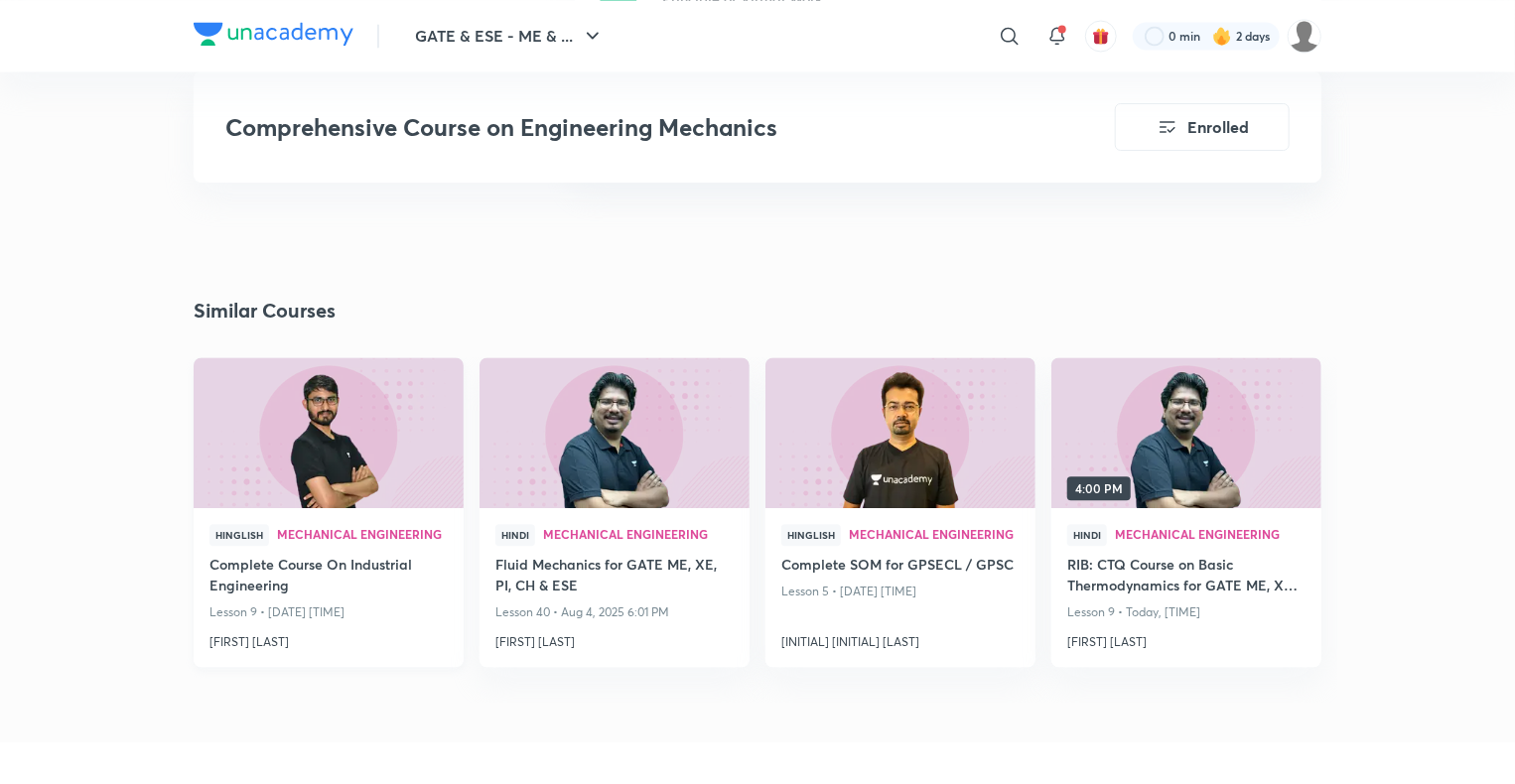 click at bounding box center [328, 433] 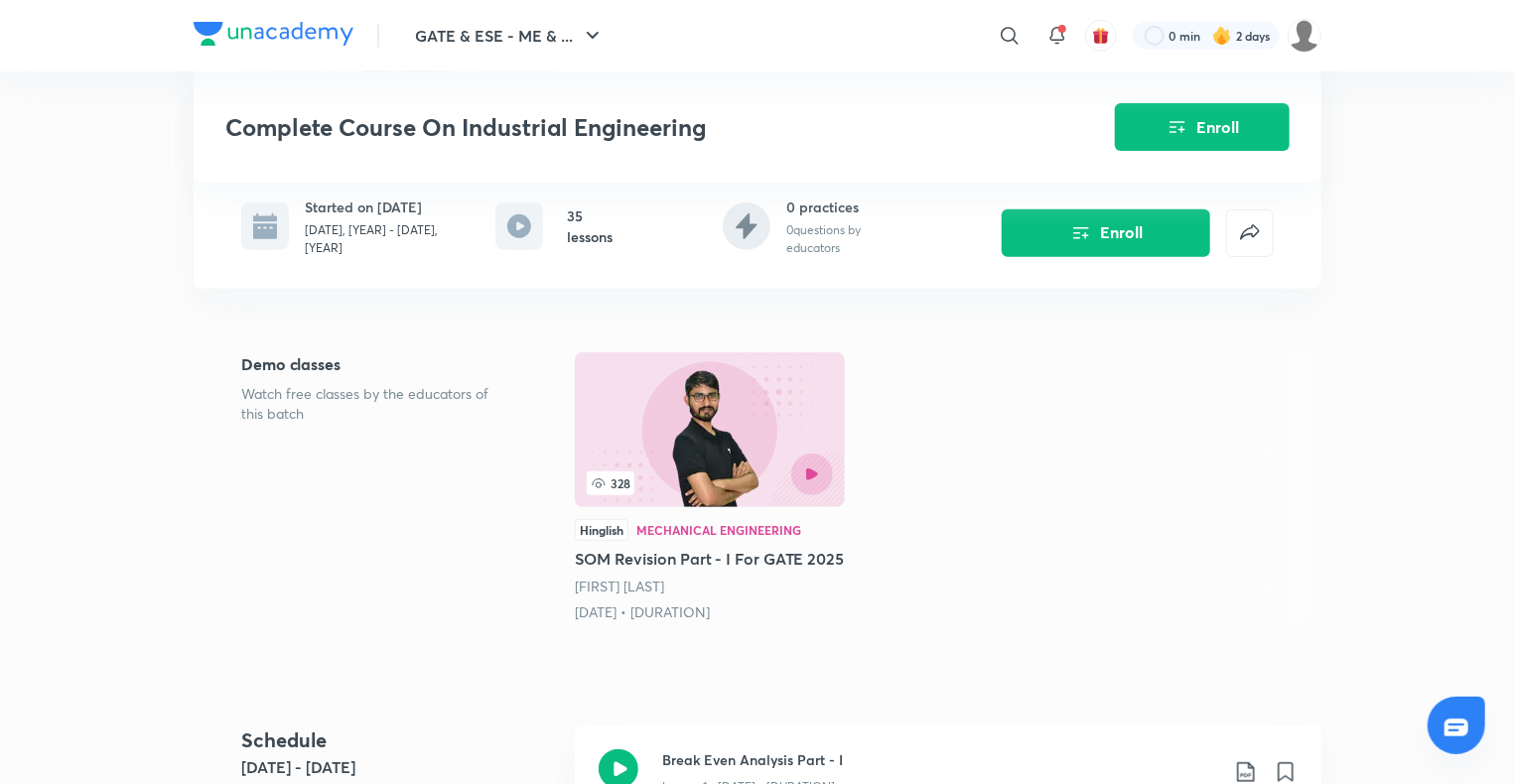 scroll, scrollTop: 0, scrollLeft: 0, axis: both 